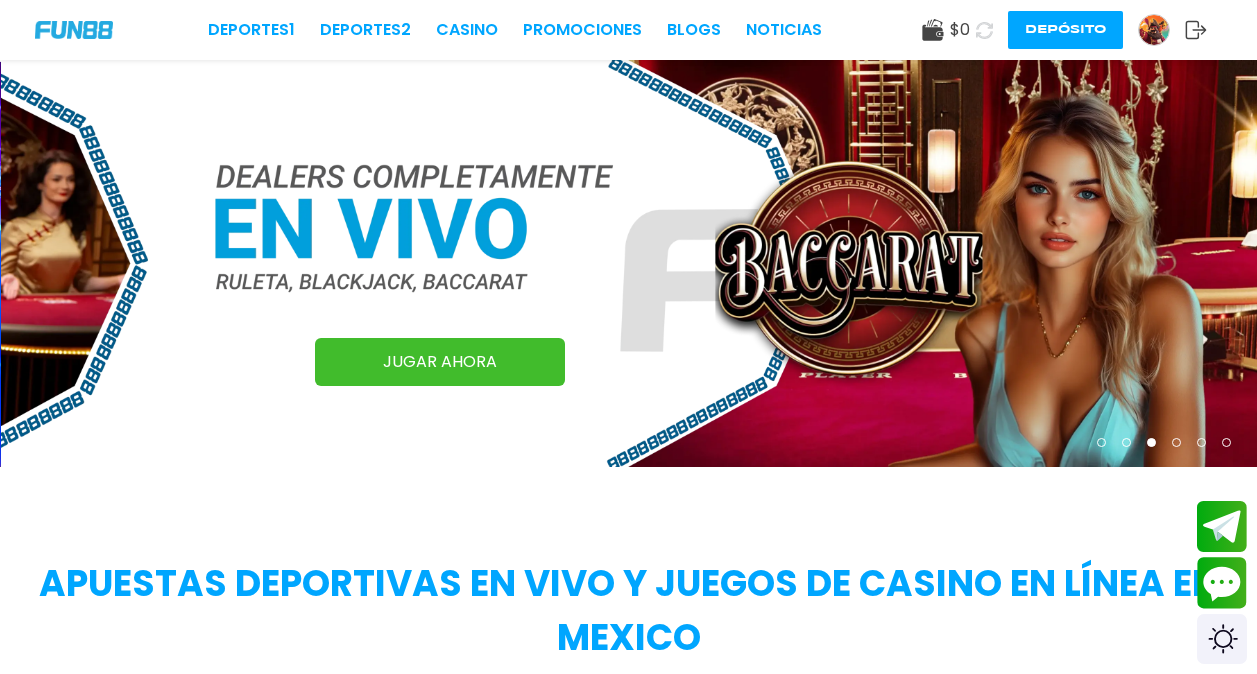 scroll, scrollTop: 0, scrollLeft: 0, axis: both 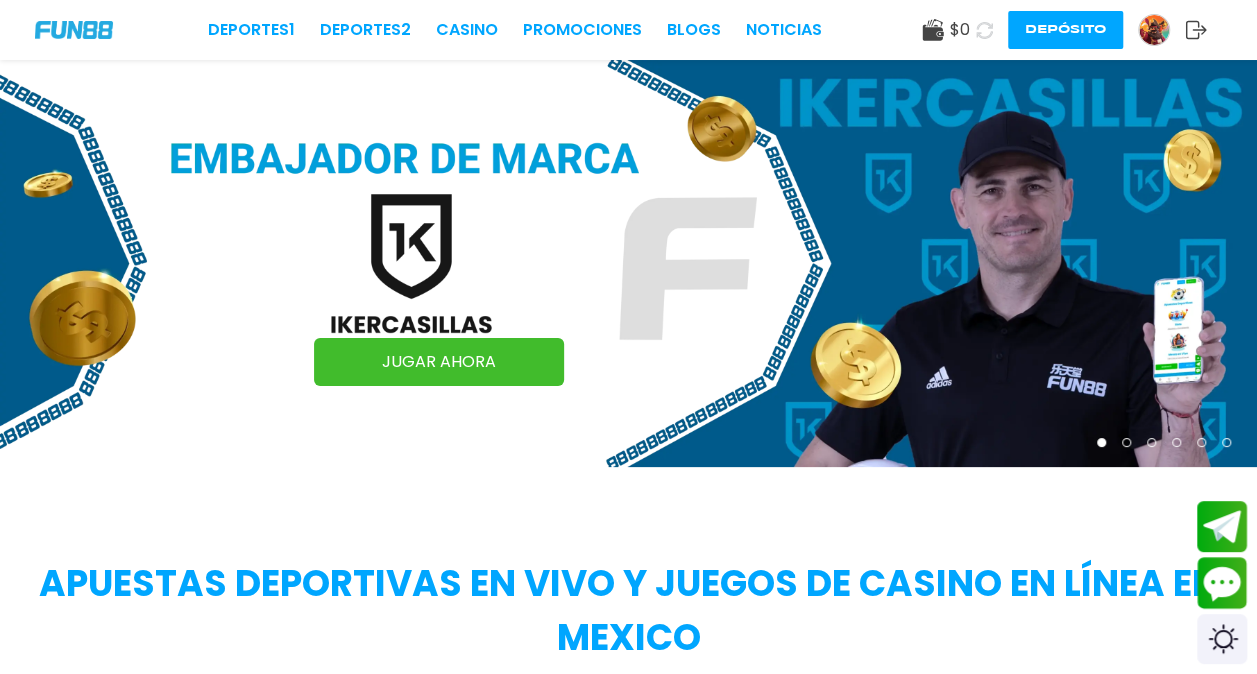 click at bounding box center [1154, 30] 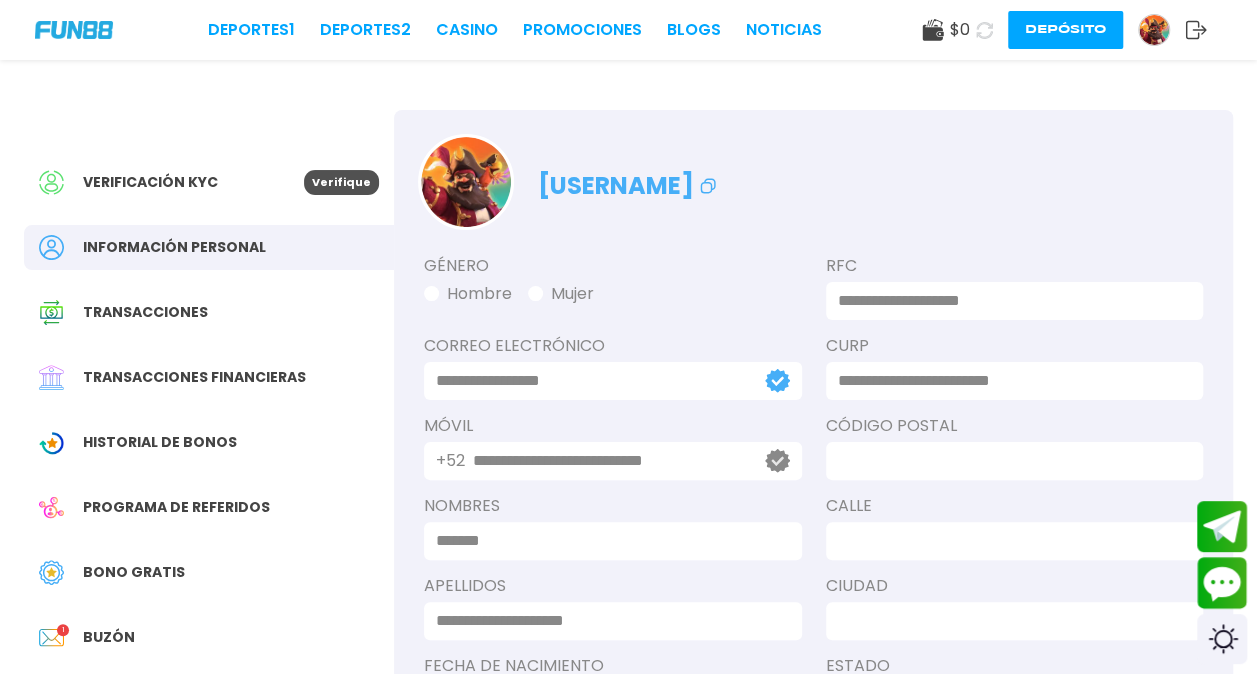 type on "**********" 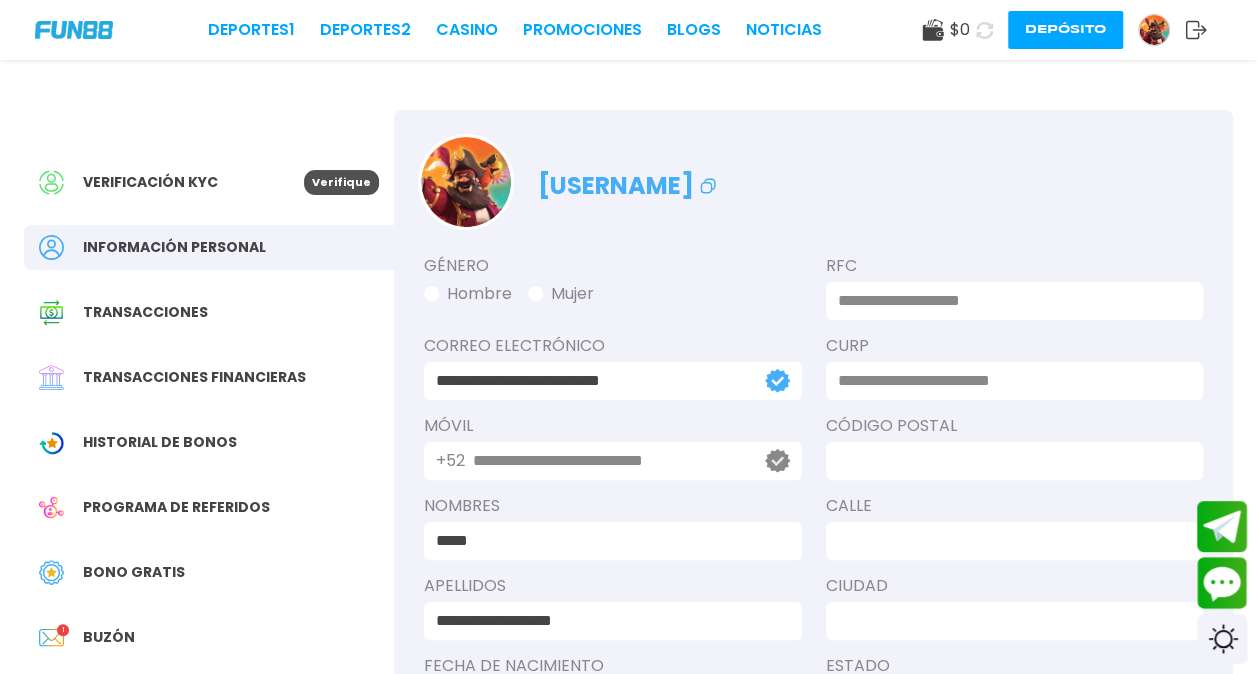 type on "**********" 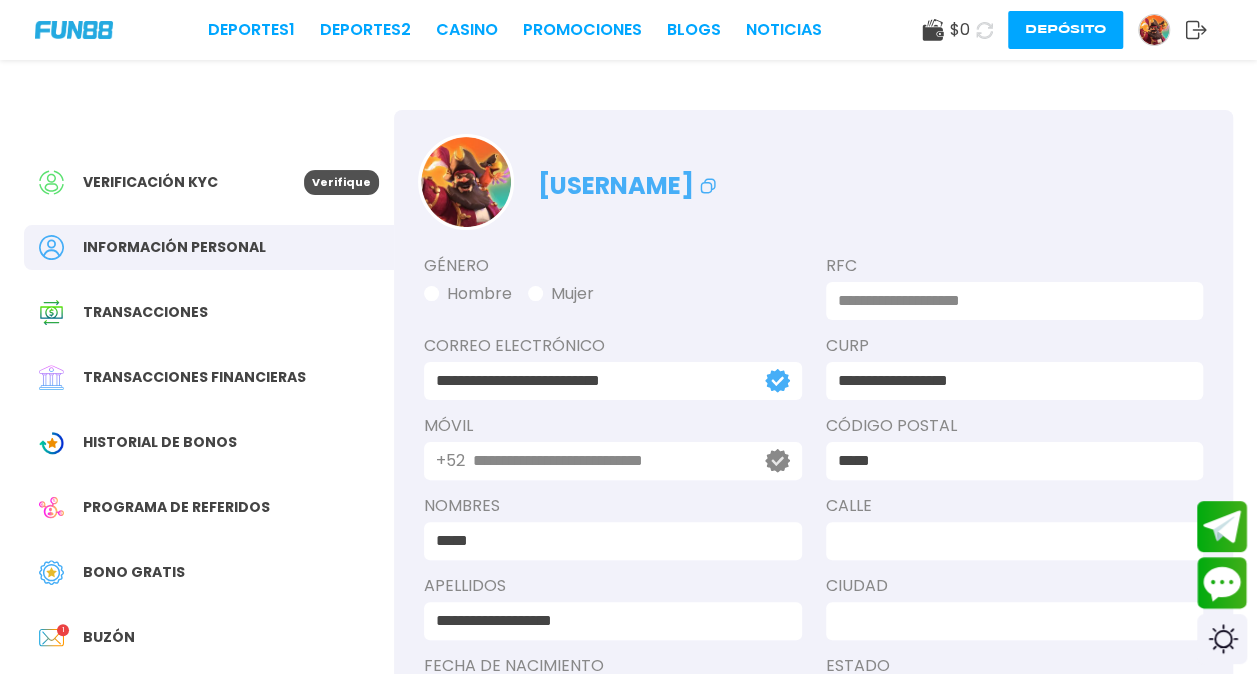 type on "**********" 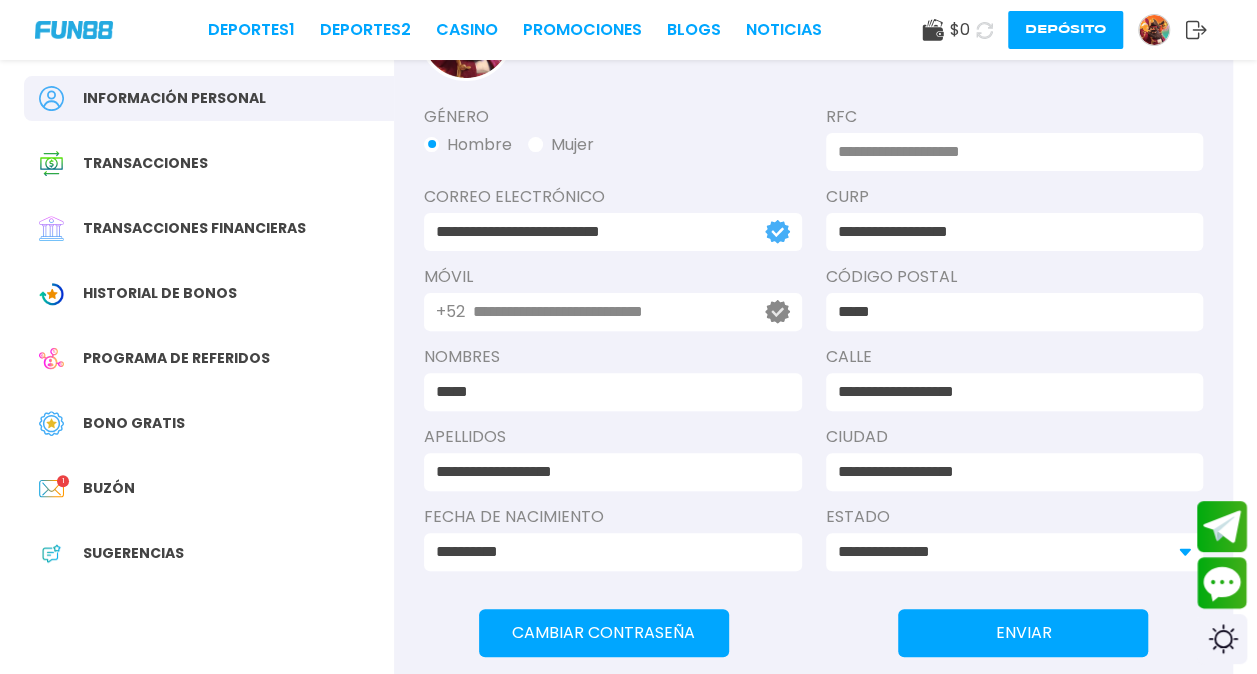 scroll, scrollTop: 150, scrollLeft: 0, axis: vertical 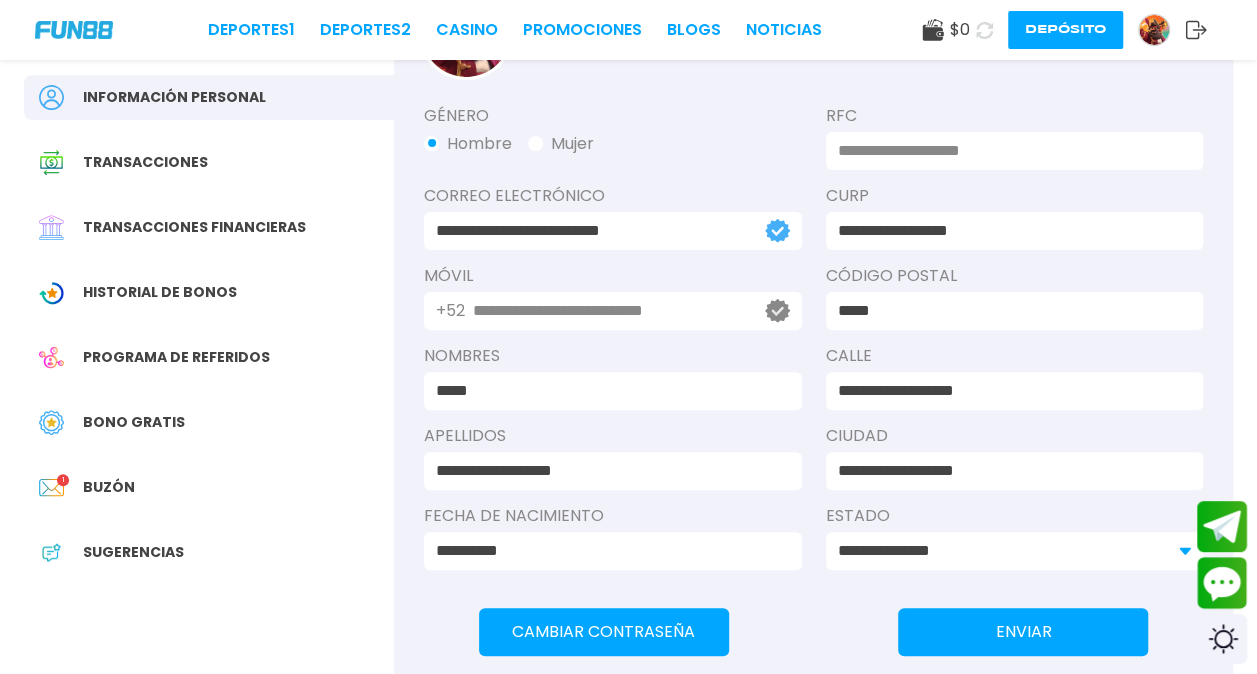 click on "Buzón 1" at bounding box center (209, 487) 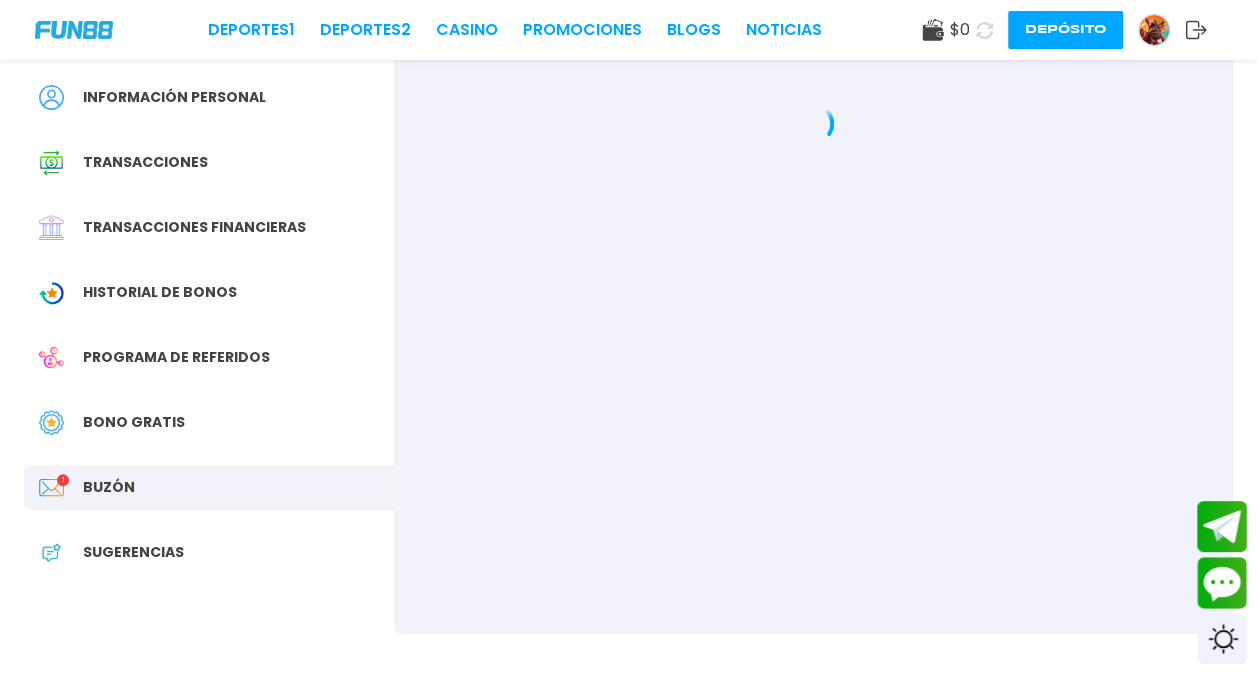 scroll, scrollTop: 0, scrollLeft: 0, axis: both 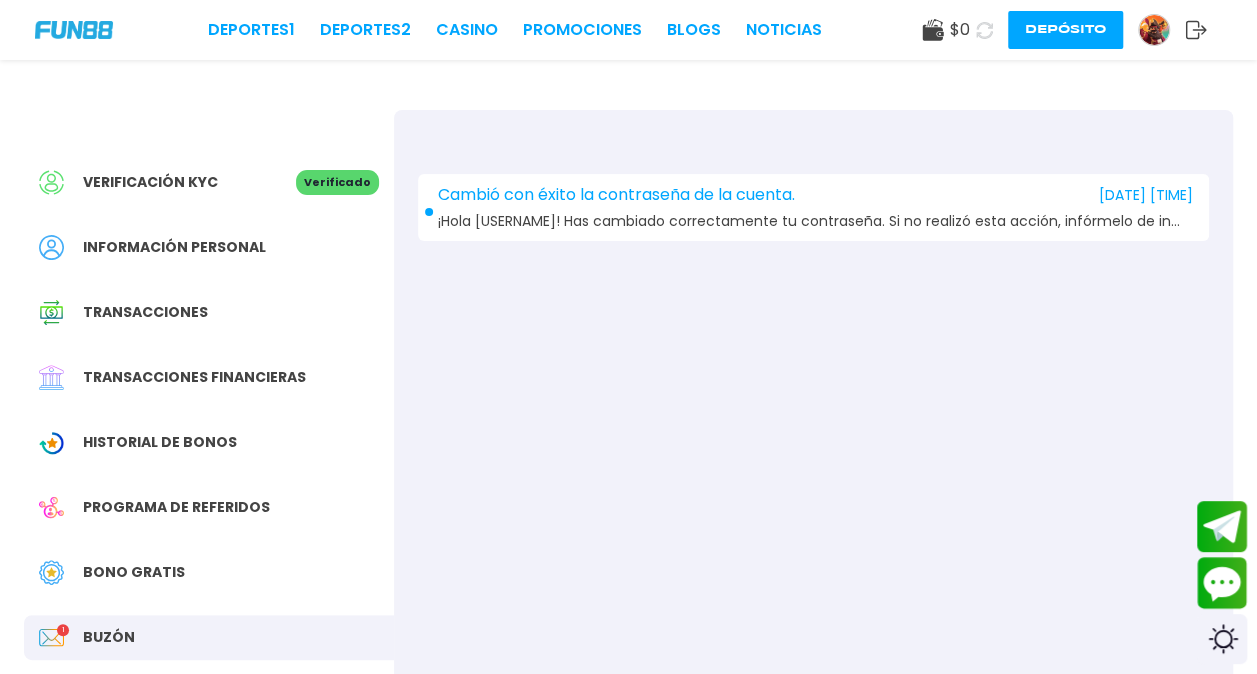 click on "Cambió con éxito la contraseña de la cuenta. [DATE] [TIME] ¡Hola [USERNAME]! Has cambiado correctamente tu contraseña. Si no realizó esta acción, infórmelo de inmediato y contáctenos a través de lo siguiente: Telegram: http://t.me/[TELEGRAM_USERNAME] Livechat: https://mexplay.mx/" at bounding box center (813, 207) 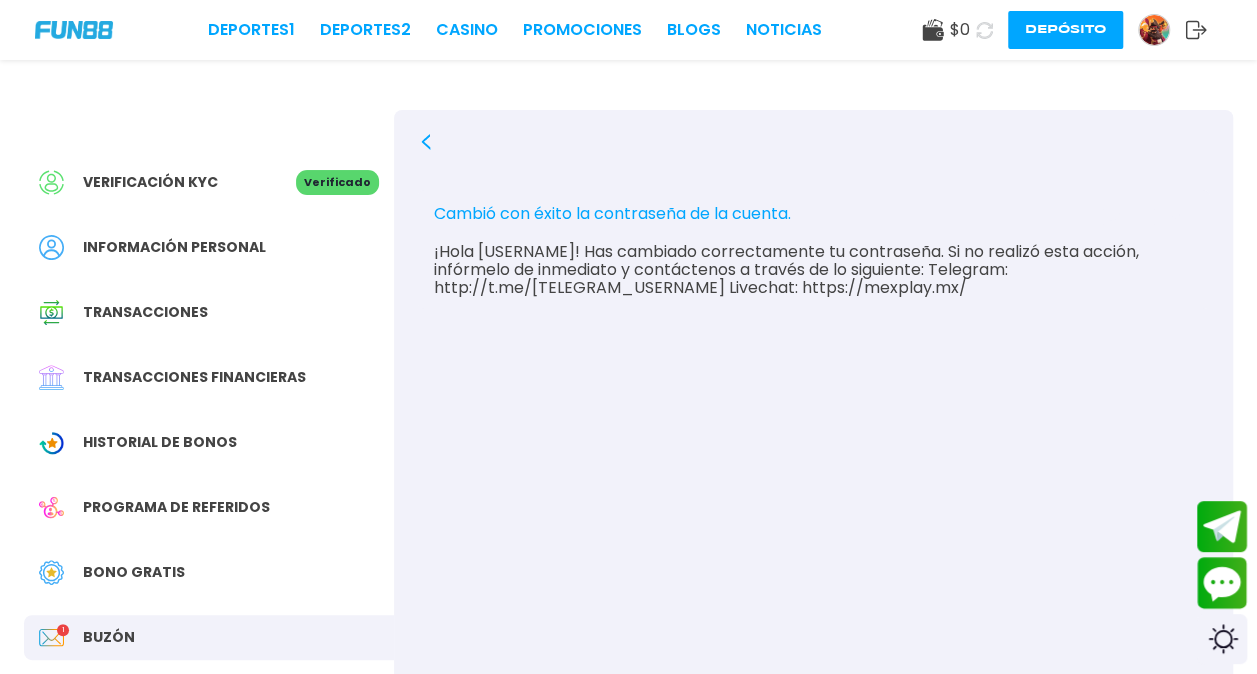 click on "Bono Gratis" at bounding box center (209, 572) 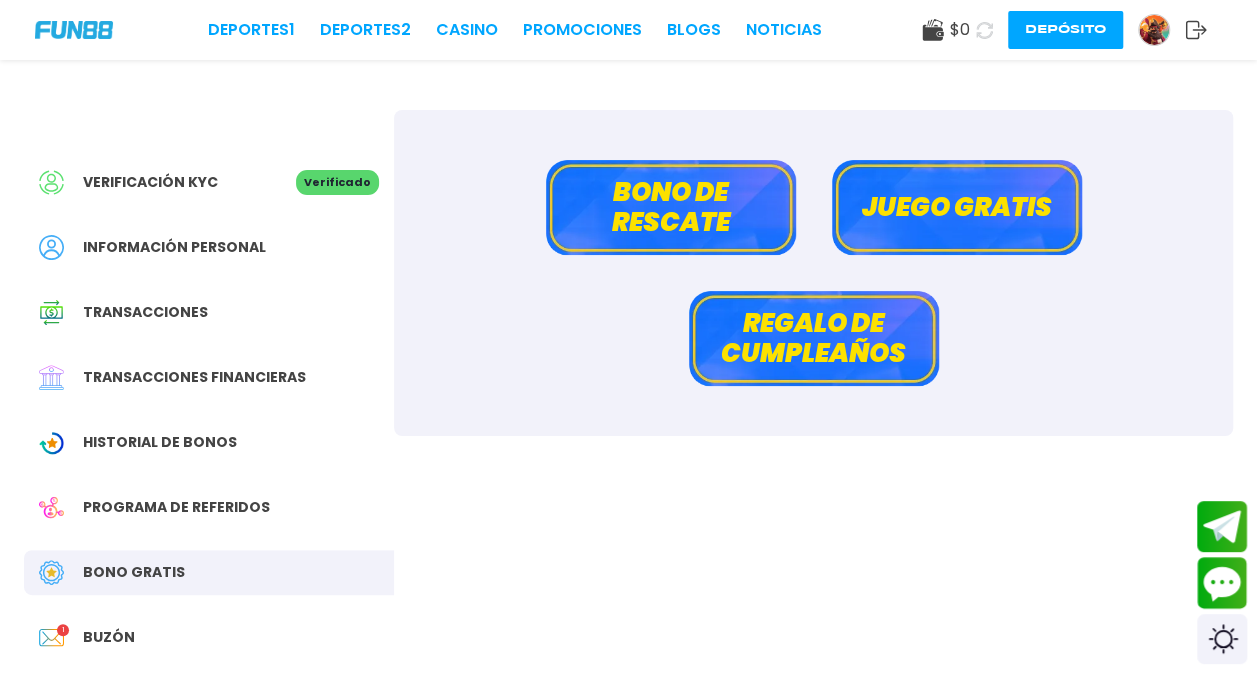 click on "Bono de rescate" at bounding box center (671, 207) 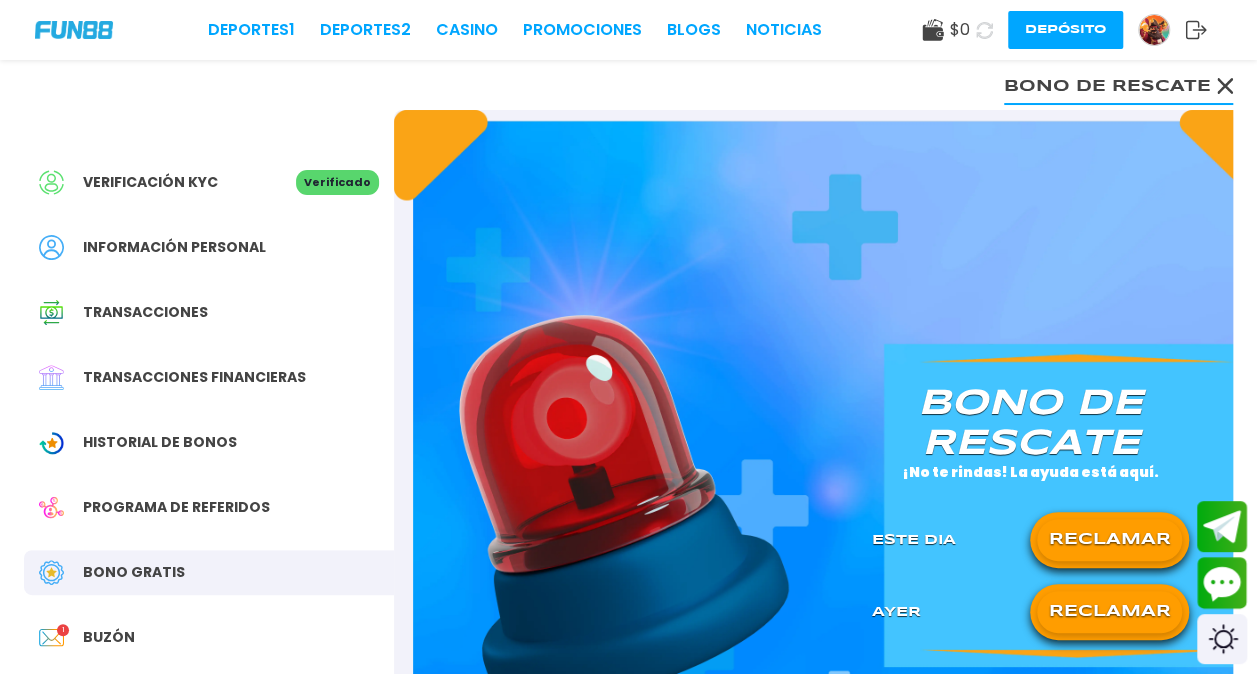 click on "RECLAMAR" at bounding box center (1109, 540) 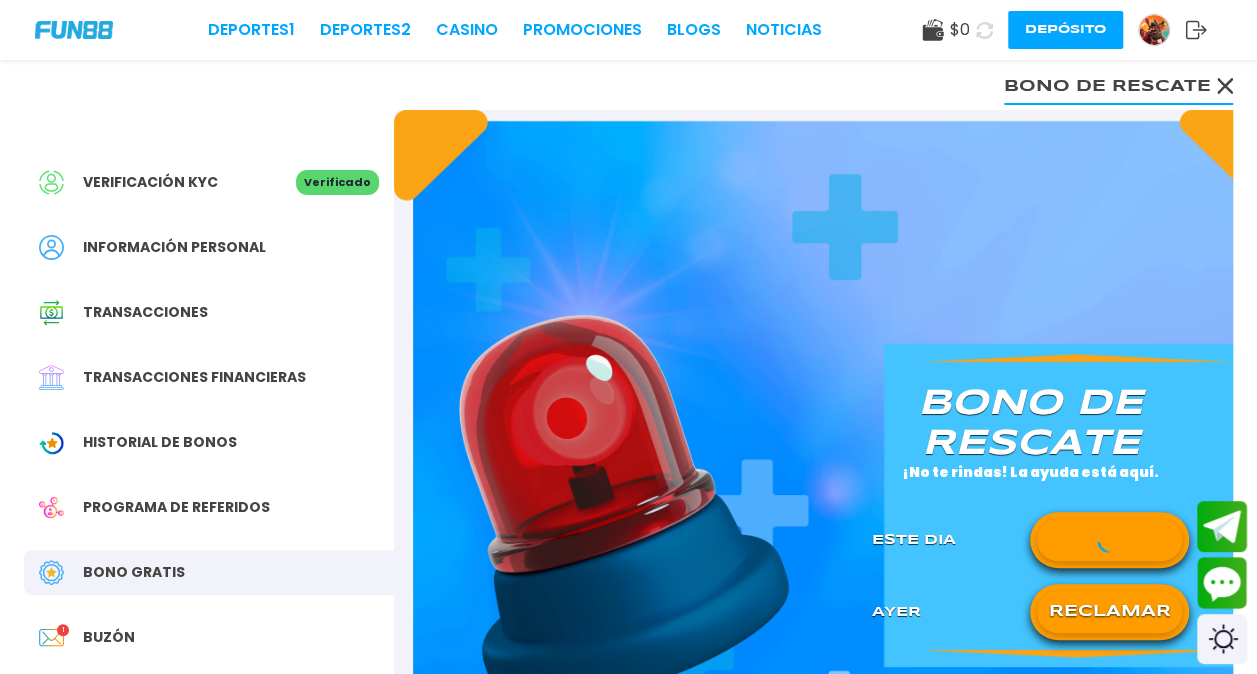 click on "RECLAMAR" at bounding box center [1109, 612] 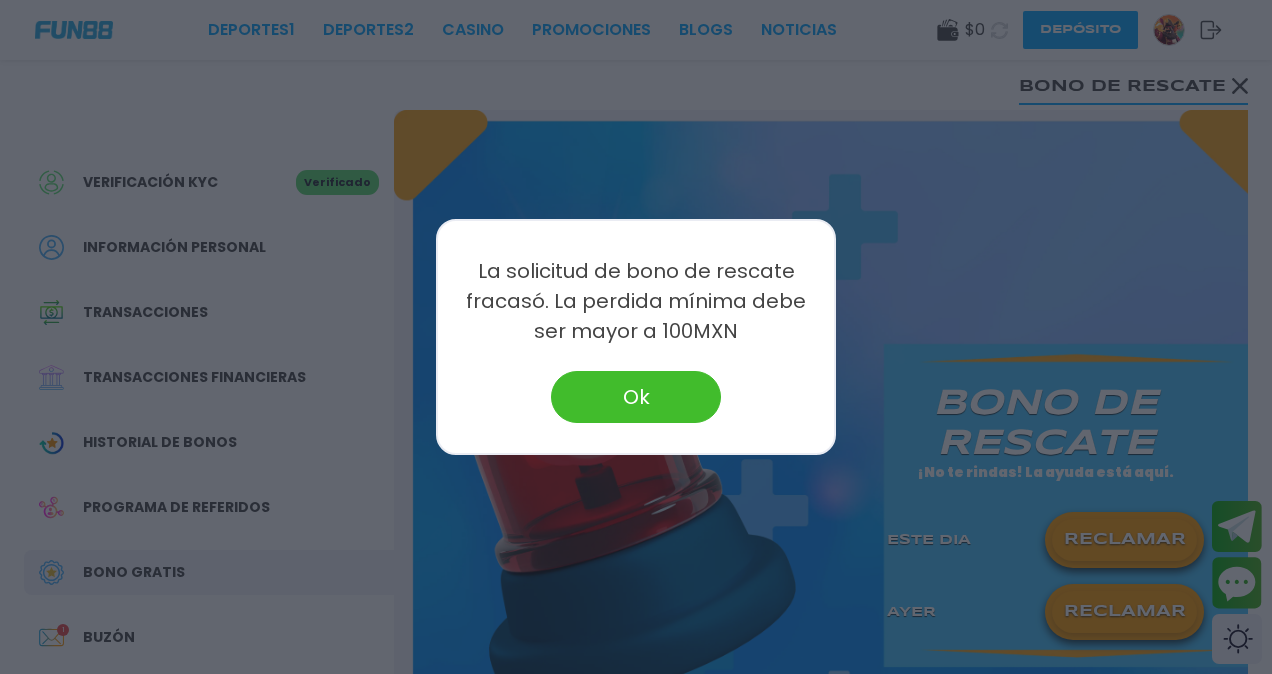 click on "La solicitud de bono de rescate fracasó. La perdida  mínima debe ser mayor a 100MXN Ok" at bounding box center [636, 337] 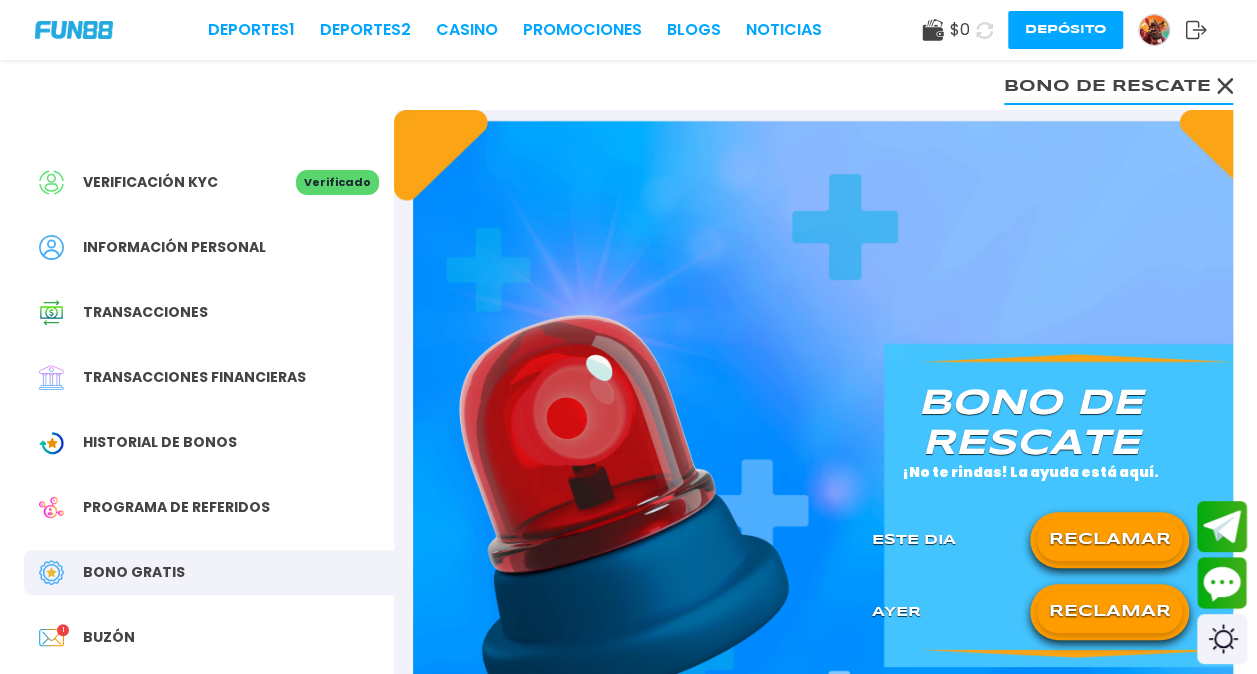 click on "Información personal" at bounding box center (174, 247) 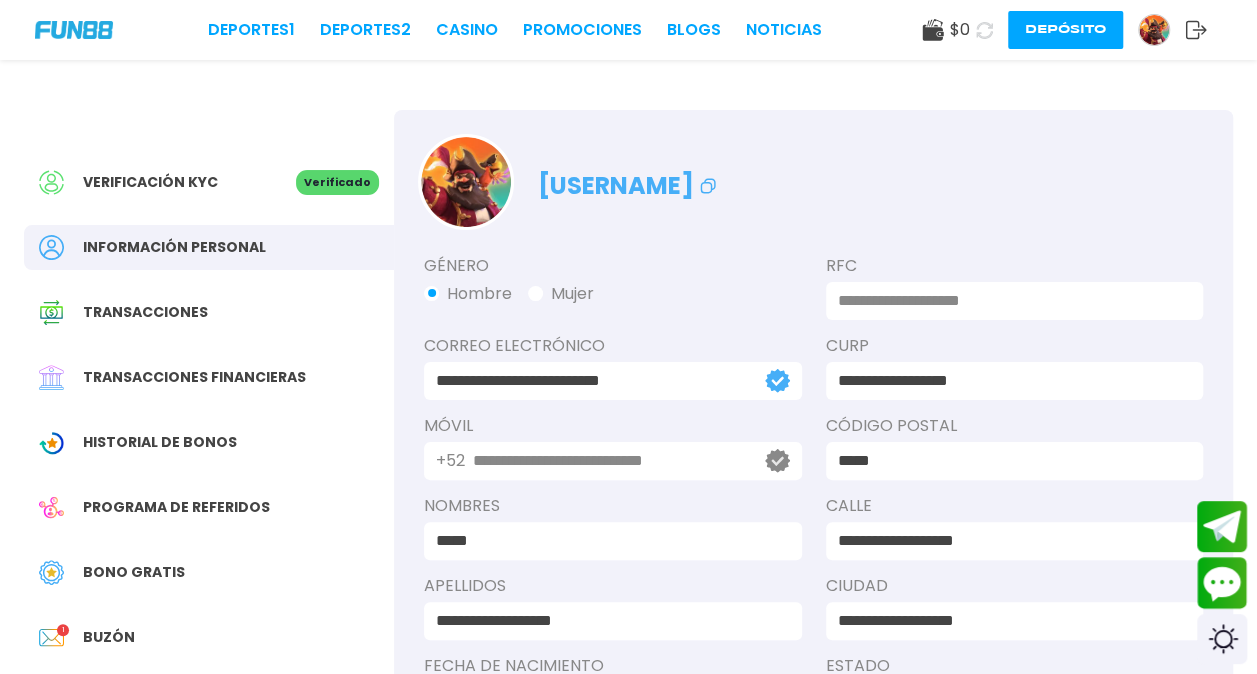 click on "Bono Gratis" at bounding box center (209, 572) 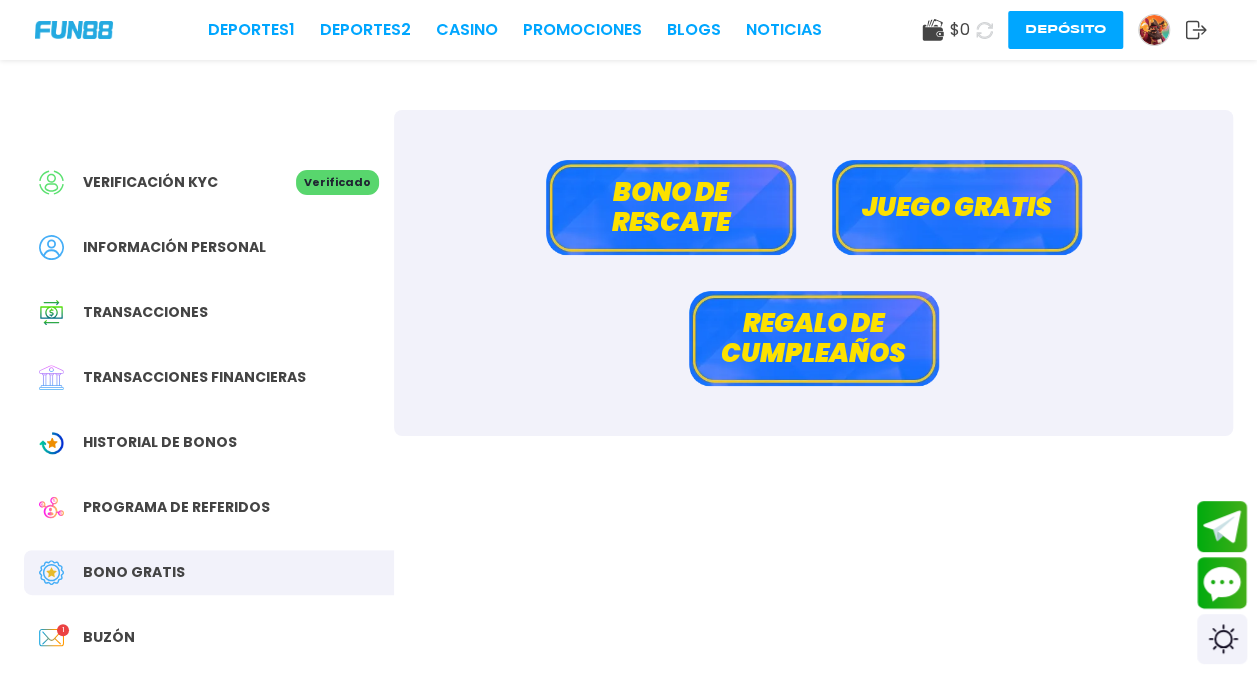 click on "Juego gratis" at bounding box center [957, 207] 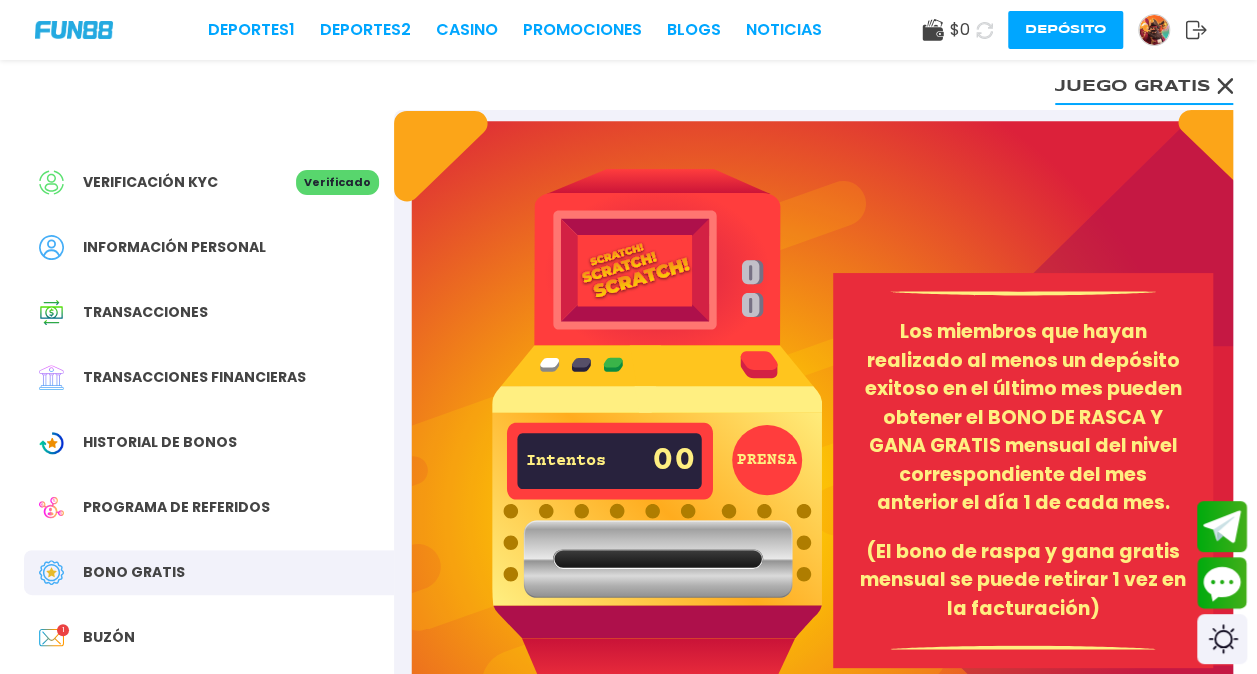click on "Bono Gratis" at bounding box center [209, 572] 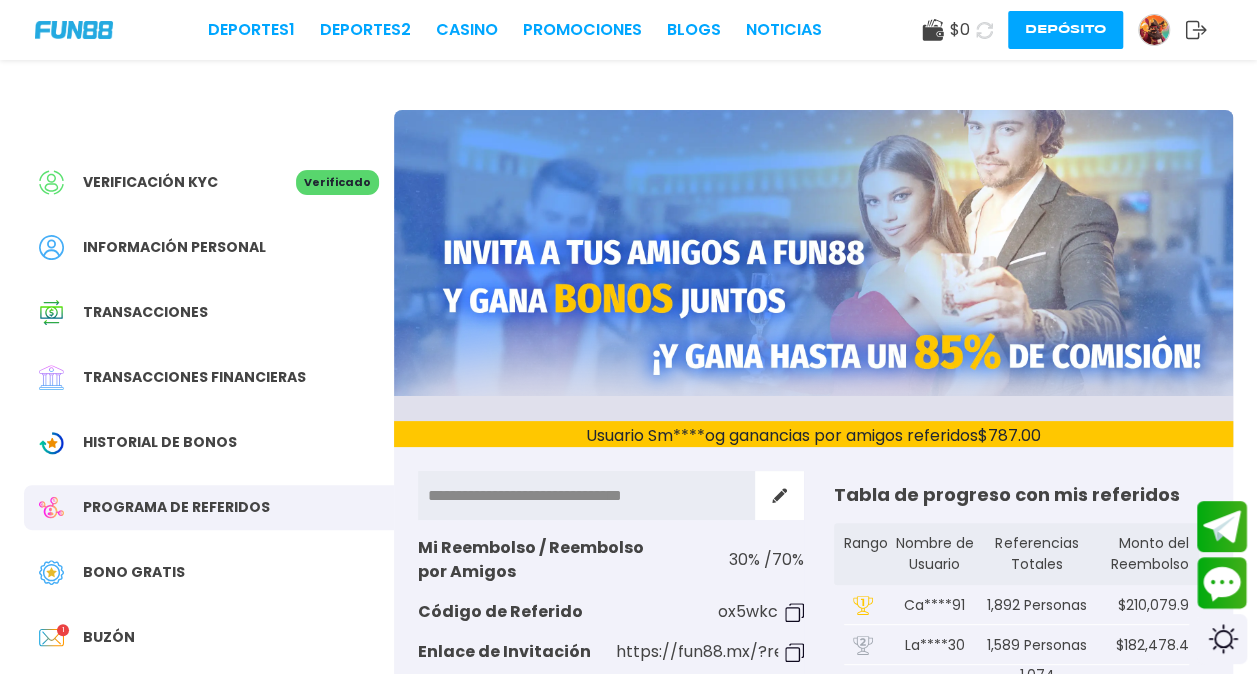 click on "Historial de Bonos" at bounding box center [209, 442] 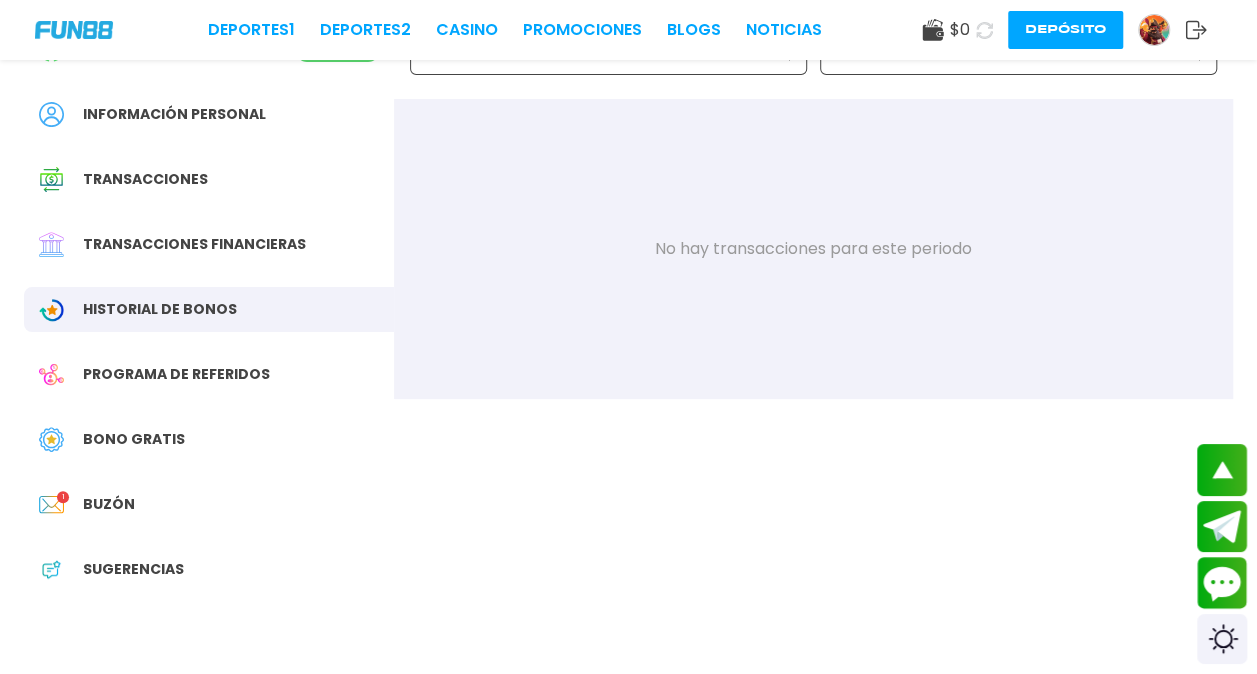 scroll, scrollTop: 128, scrollLeft: 0, axis: vertical 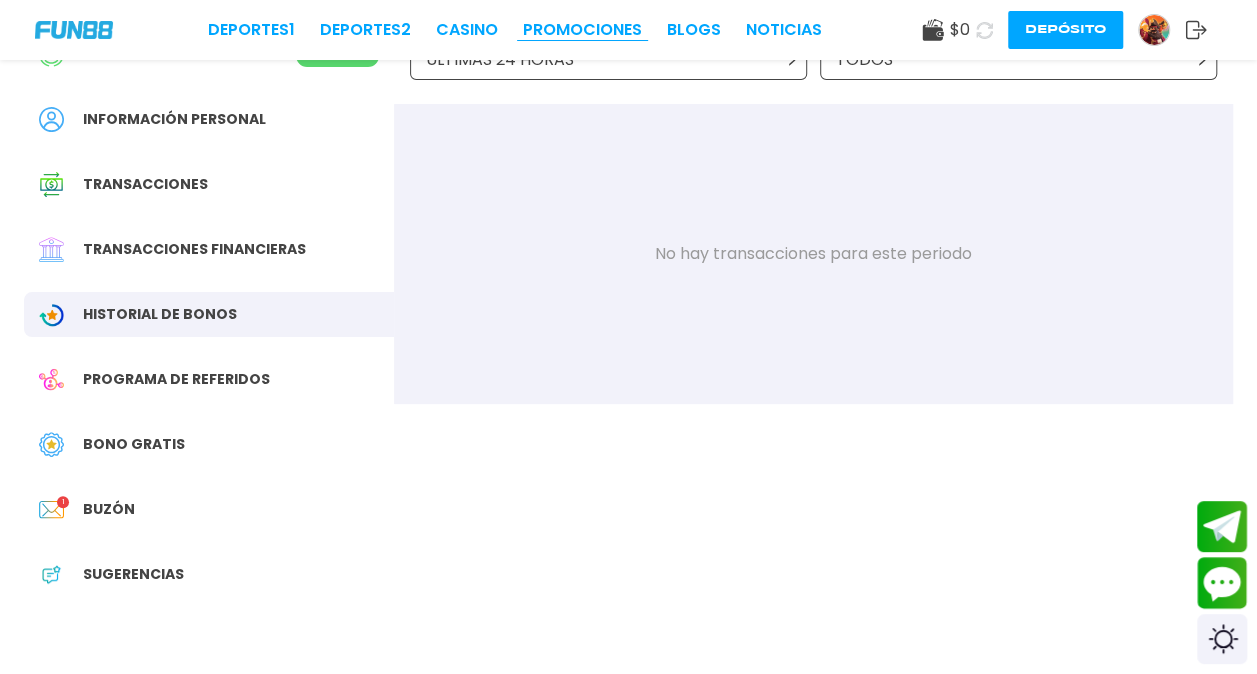 click on "Promociones" at bounding box center [582, 30] 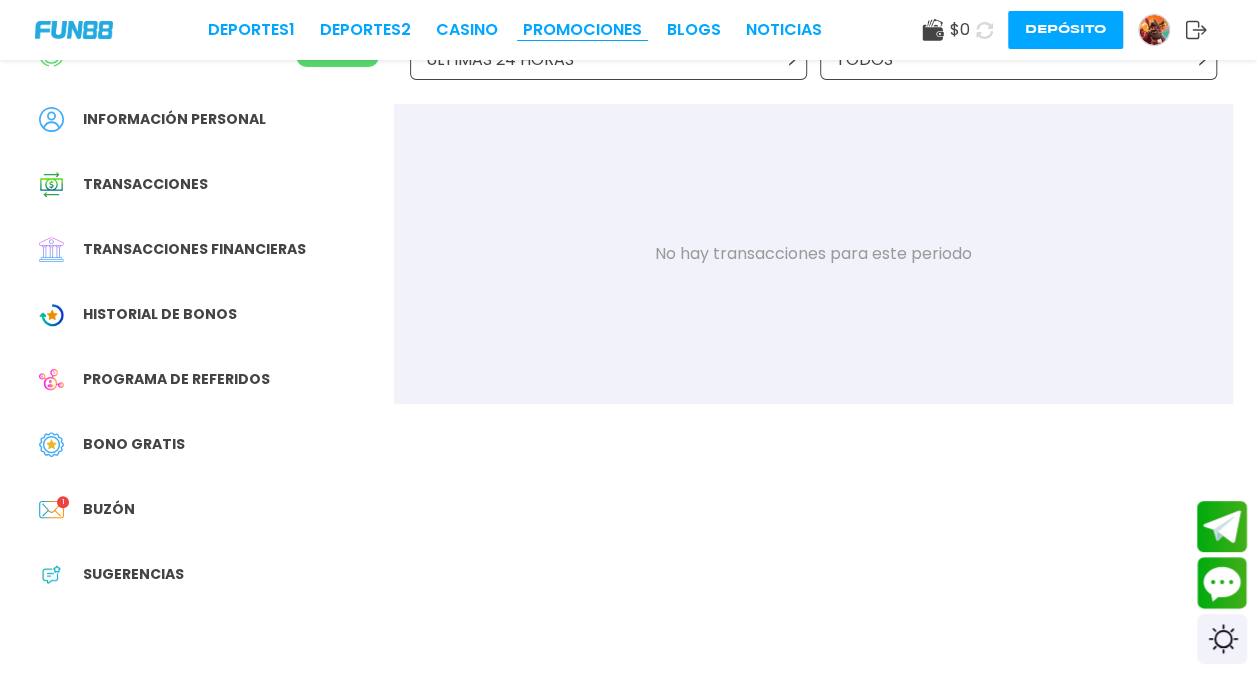 scroll, scrollTop: 0, scrollLeft: 0, axis: both 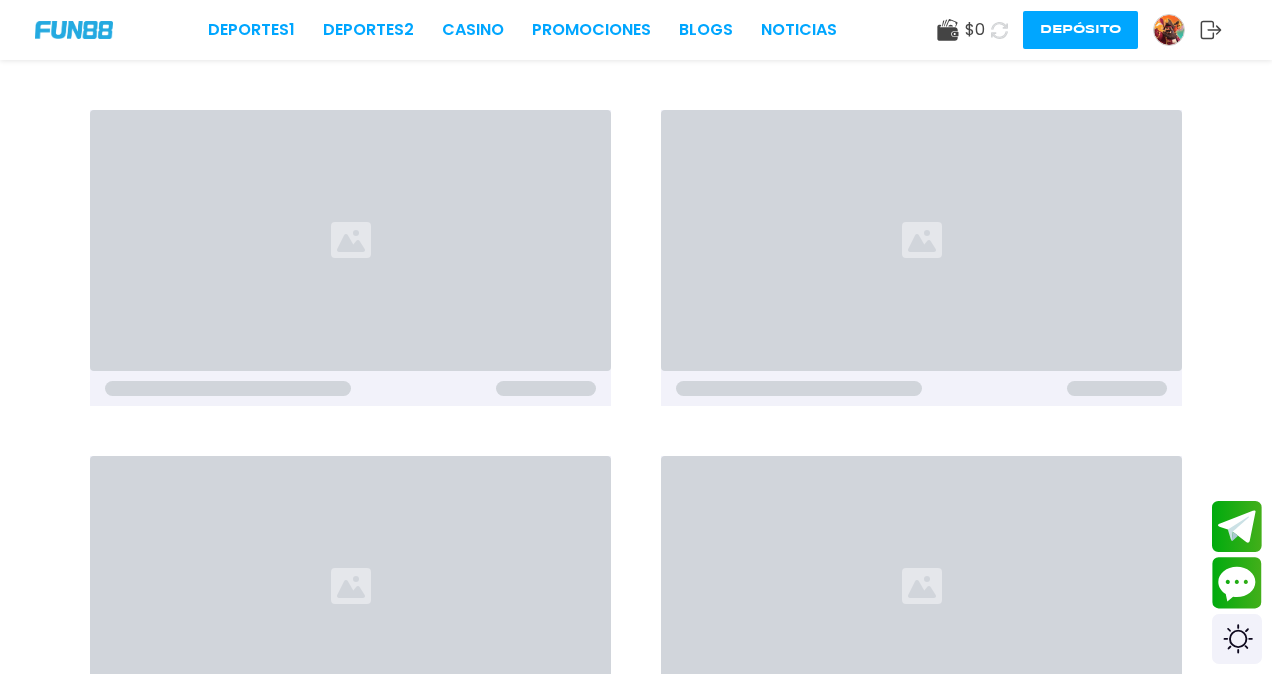 click on "Deportes  1 Deportes  2 CASINO Promociones BLOGS NOTICIAS $ 0 Depósito Información Sobre Nosotros Términos y condiciones Juego Responsable Aviso de privacidad y cookies del sitio Programa de afiliación Mecánica de apuestas Condiciones de apuesta Nuestras Secciones Deportes Juegos popular inicio jackpot nuevo casual crash pragmatic fat panda playtech slots bingo en vivo cartas otros Promociones Patrocinadoras Ayuda Preguntas frecuentes Depósito Retirar Política de reembolso Contacto Contacto WWW.FUN88MX.MX OPERADA EN MEXICO POR PRODUCCIONES MÓVILES S.A. DE C.V., TITULAR DEL PERMISO DGAJS/SCEVF/P-06/2005-TER EN UNIÓN DE UNOCAPALI LA PAZ OPERADORA S.A. DE C.V. DE CONFORMIDAD CON LOS OFICIOS DGJS/1580/2021 Y DGJS/DCRCA/1424/2022. JUEGOS PROHIBIDOS PARA MENORES DE EDAD, JUEGUE RESPONSABLEMENTE, NO OLVIDE QUE EL PRINCIPAL PROPÓSITO ES LA RECREACIÓN, DIVERSIÓN Y ESPARCIMIENTO." at bounding box center [636, 1188] 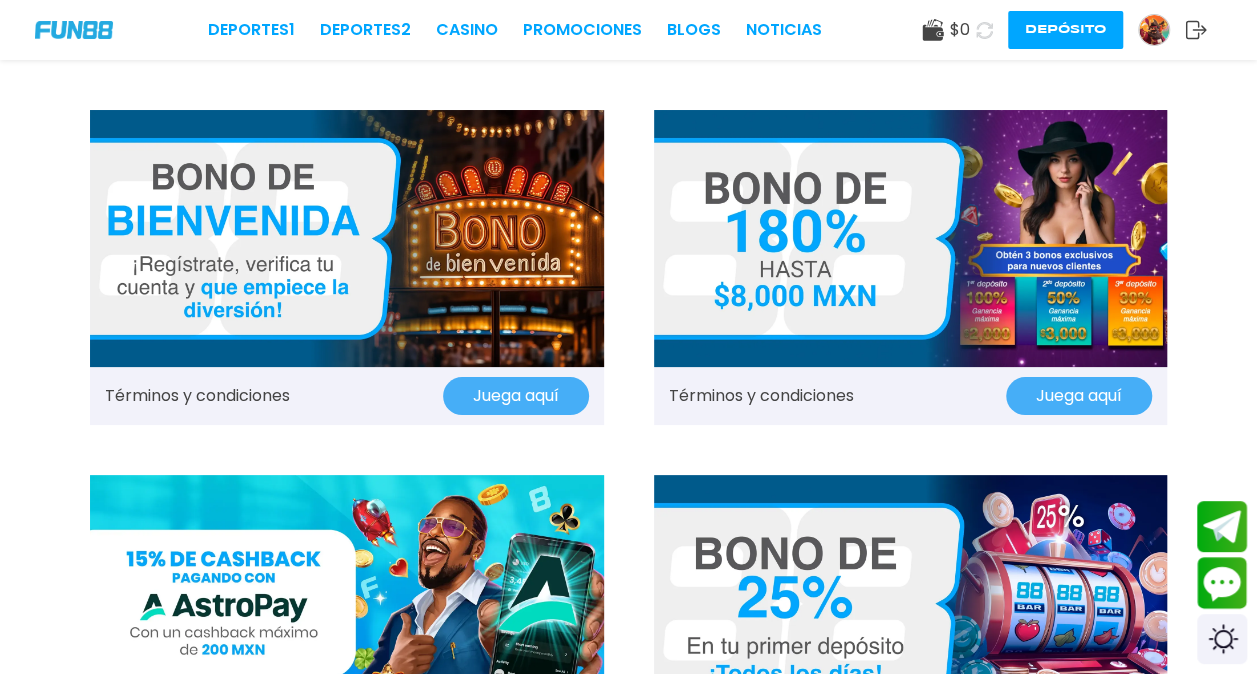 click on "Juega aquí" at bounding box center (516, 396) 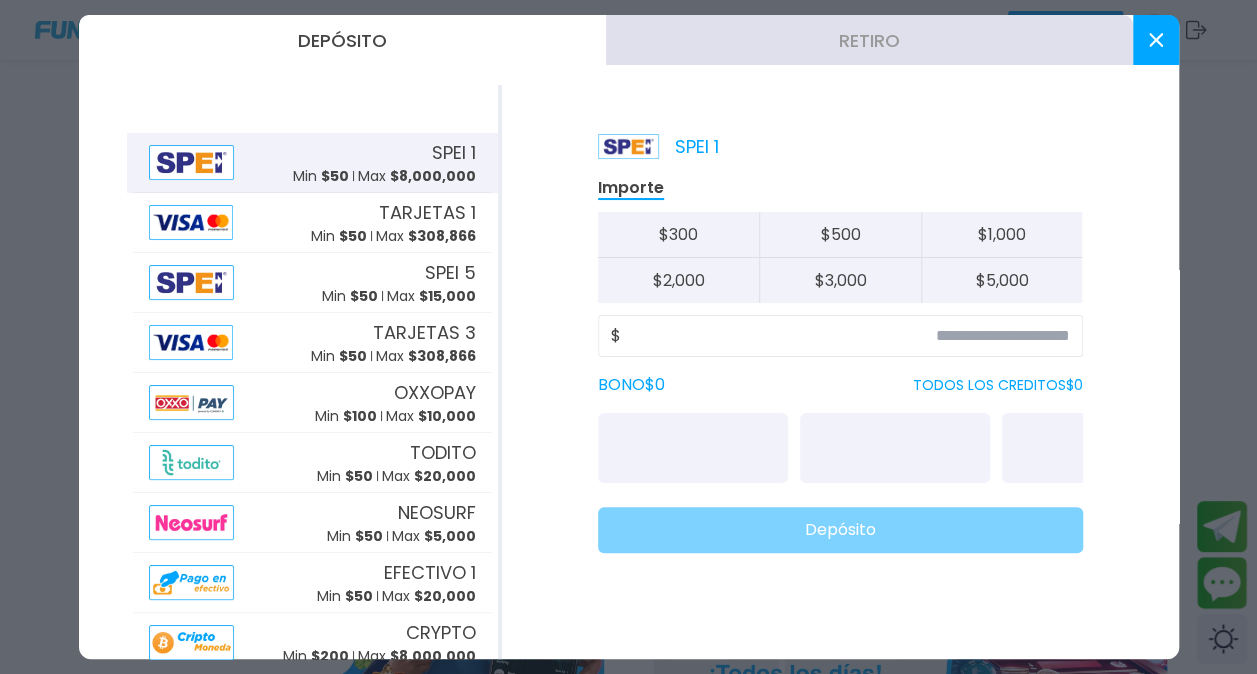 click on "SPEI 1 Importe $  300 $  500 $  1,000 $  2,000 $  3,000 $  5,000 $ BONO  $ 0 TODOS LOS CREDITOS  $ 0 Depósito" at bounding box center [840, 372] 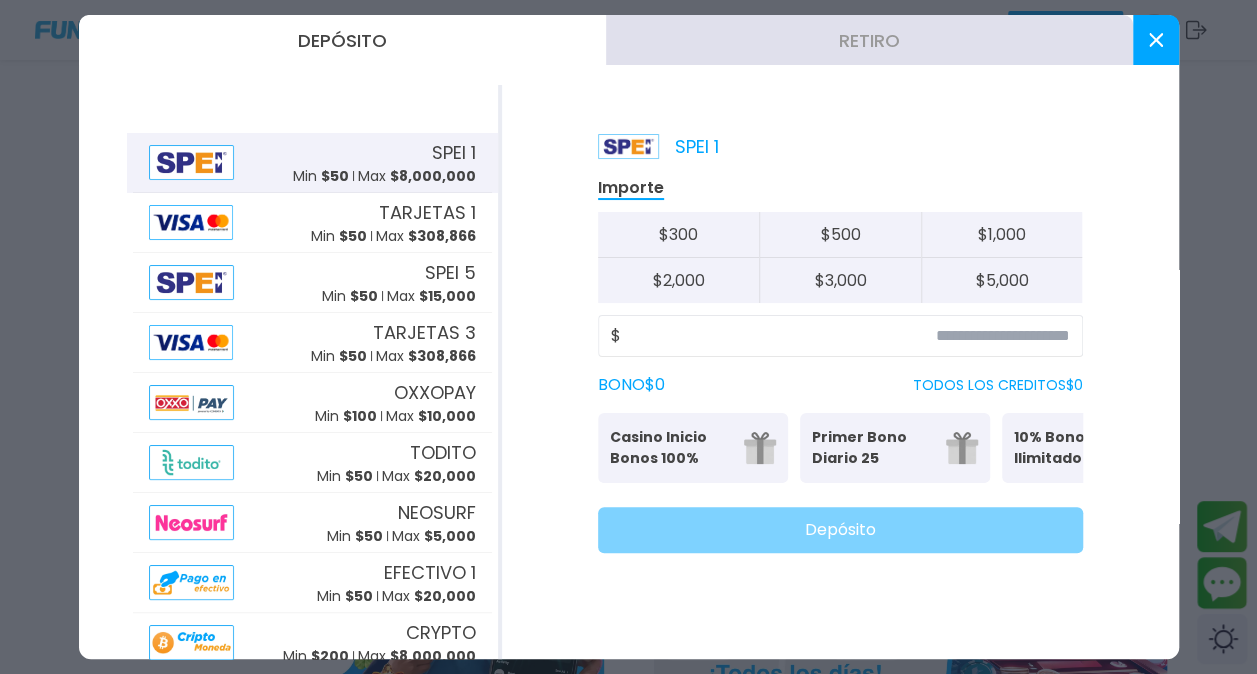 click on "Retiro" at bounding box center [869, 40] 